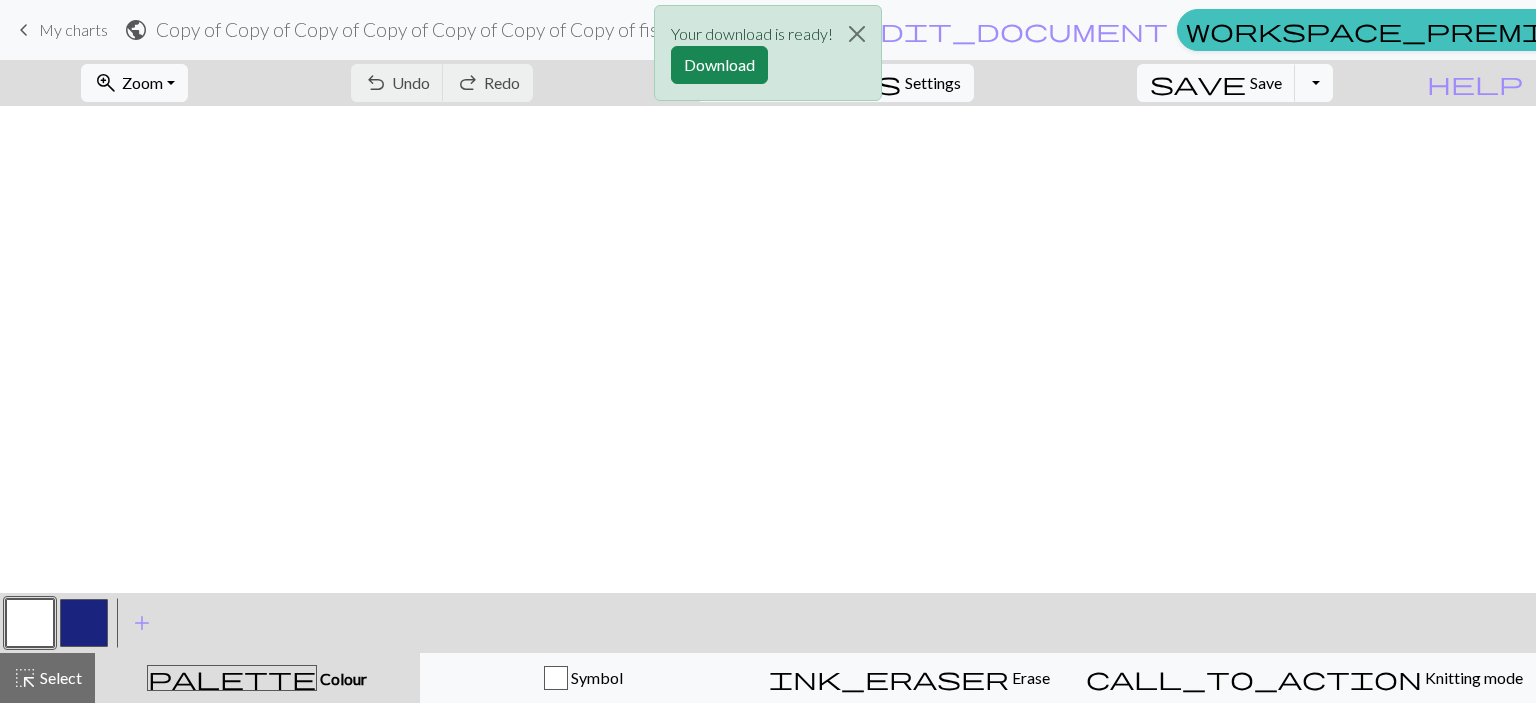 scroll, scrollTop: 0, scrollLeft: 0, axis: both 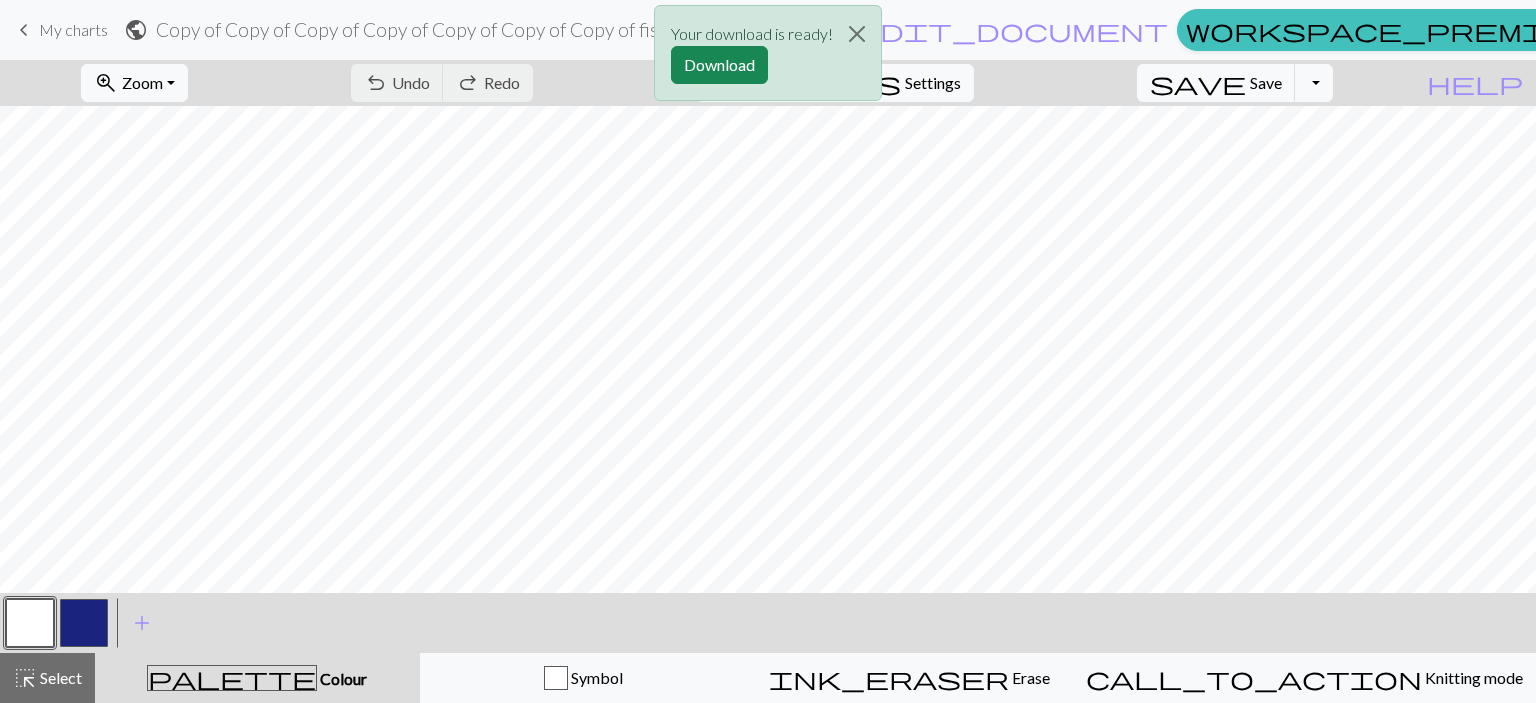 click on "Your download is ready! Download" at bounding box center (768, 58) 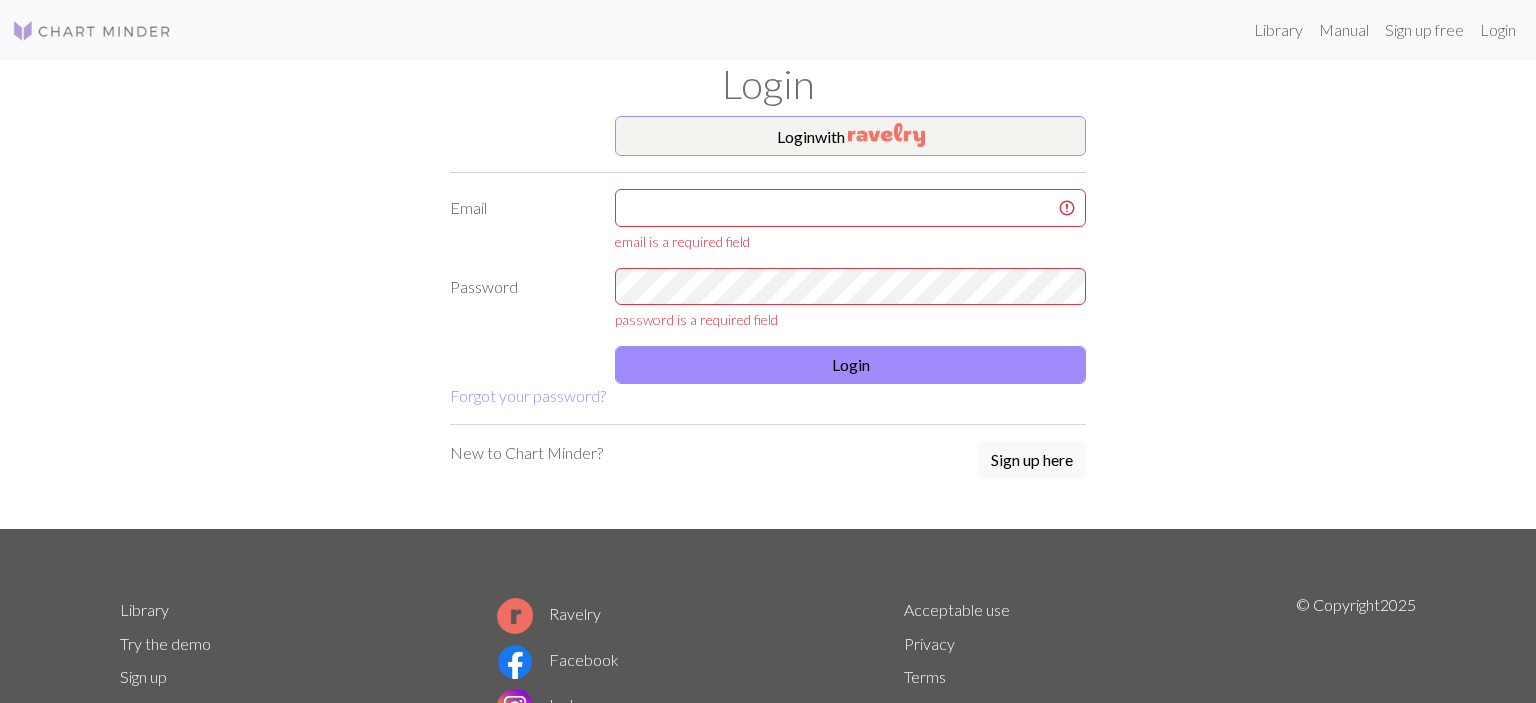 scroll, scrollTop: 0, scrollLeft: 0, axis: both 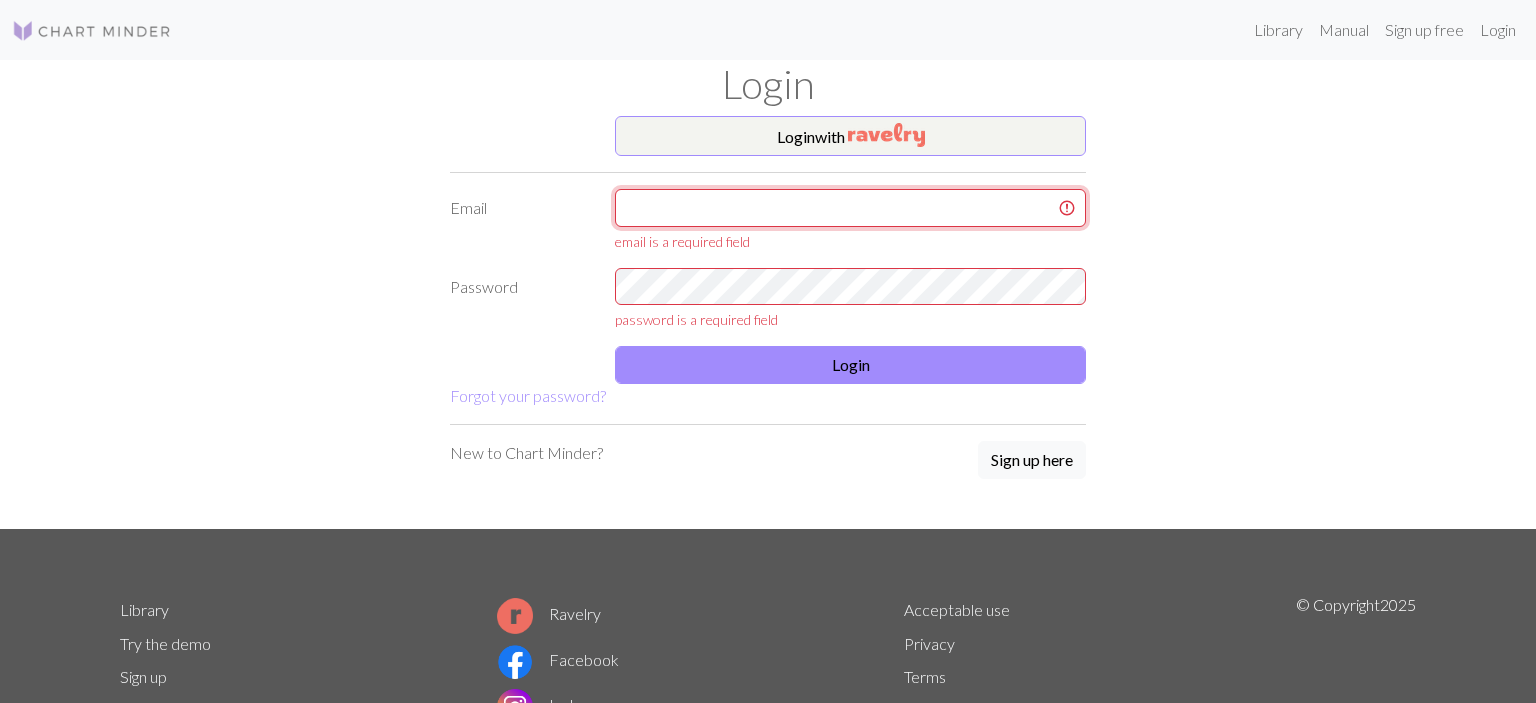 click at bounding box center (850, 208) 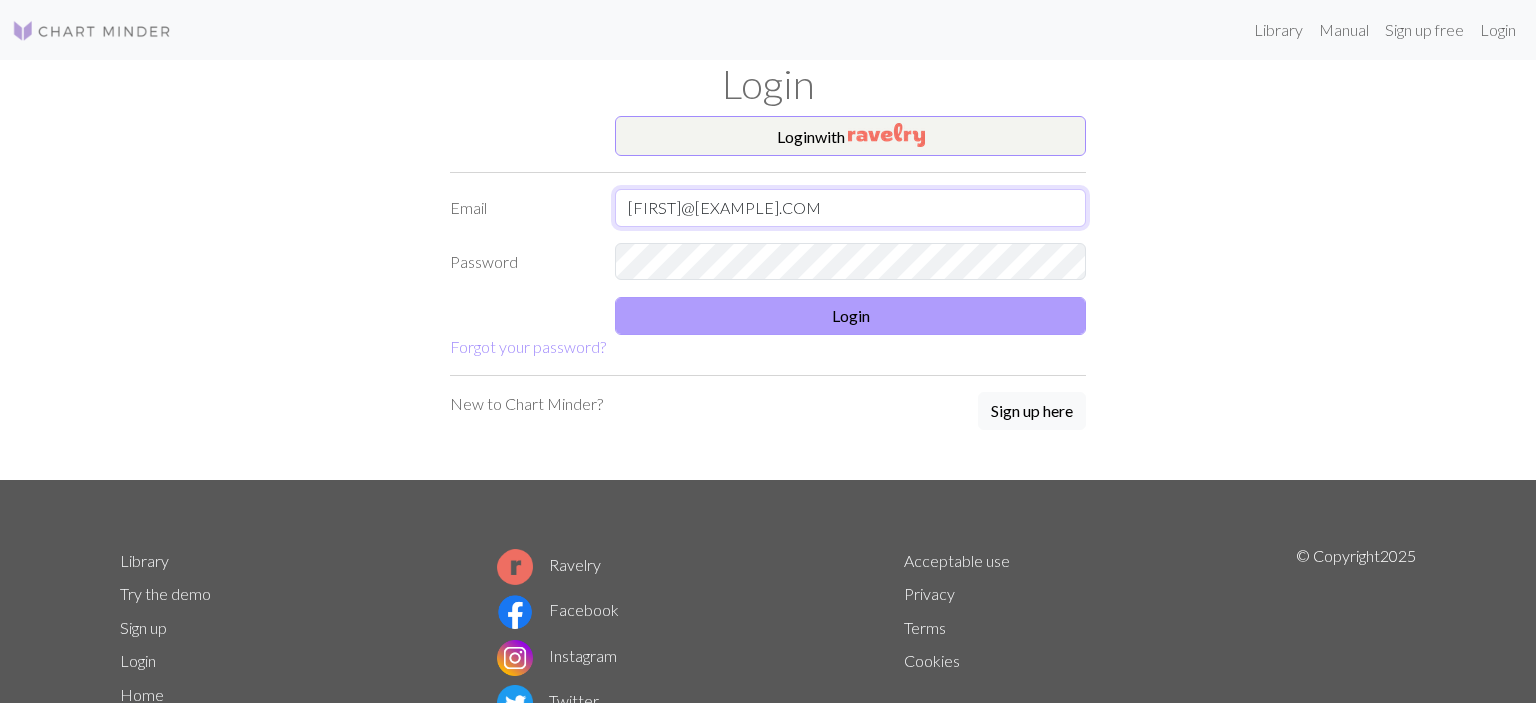 type on "[FIRST]@[EXAMPLE].COM" 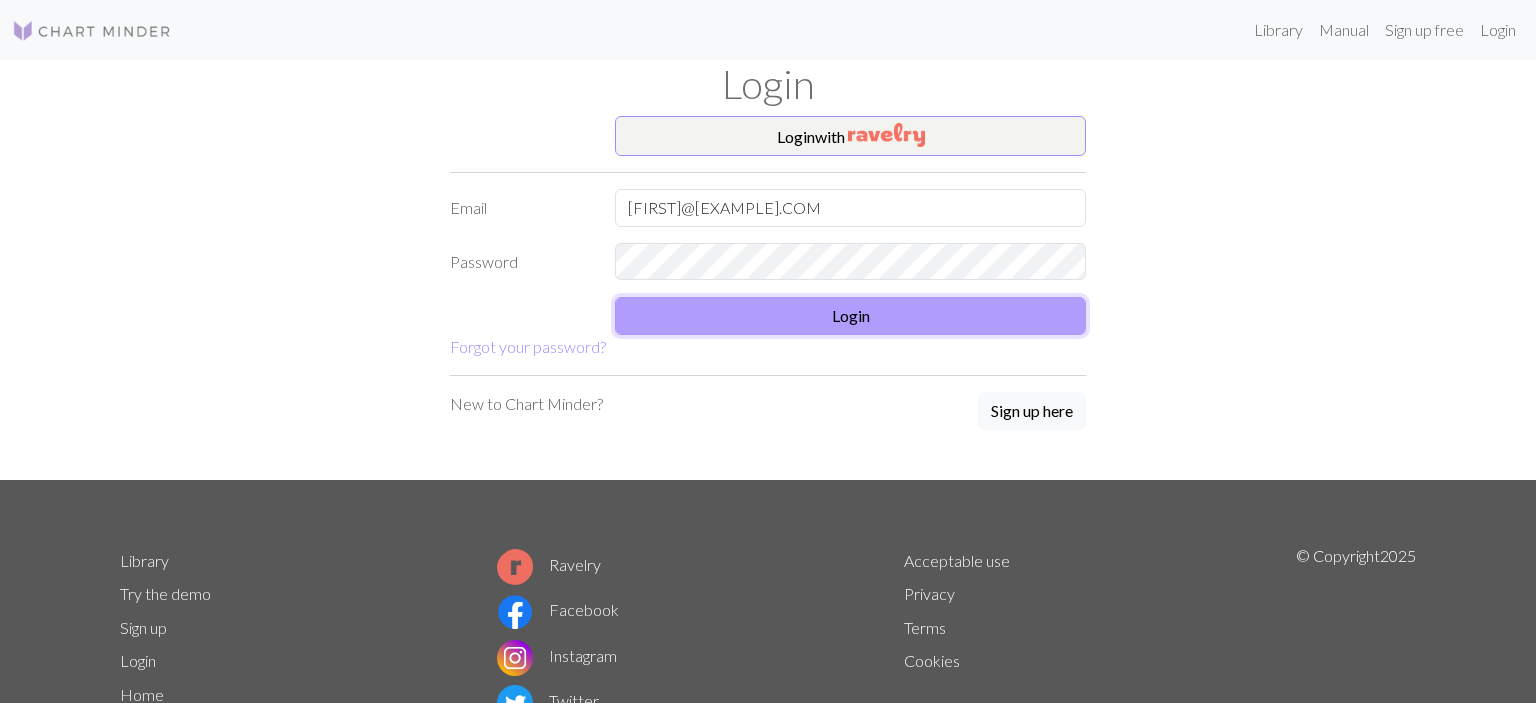 click on "Login" at bounding box center [850, 316] 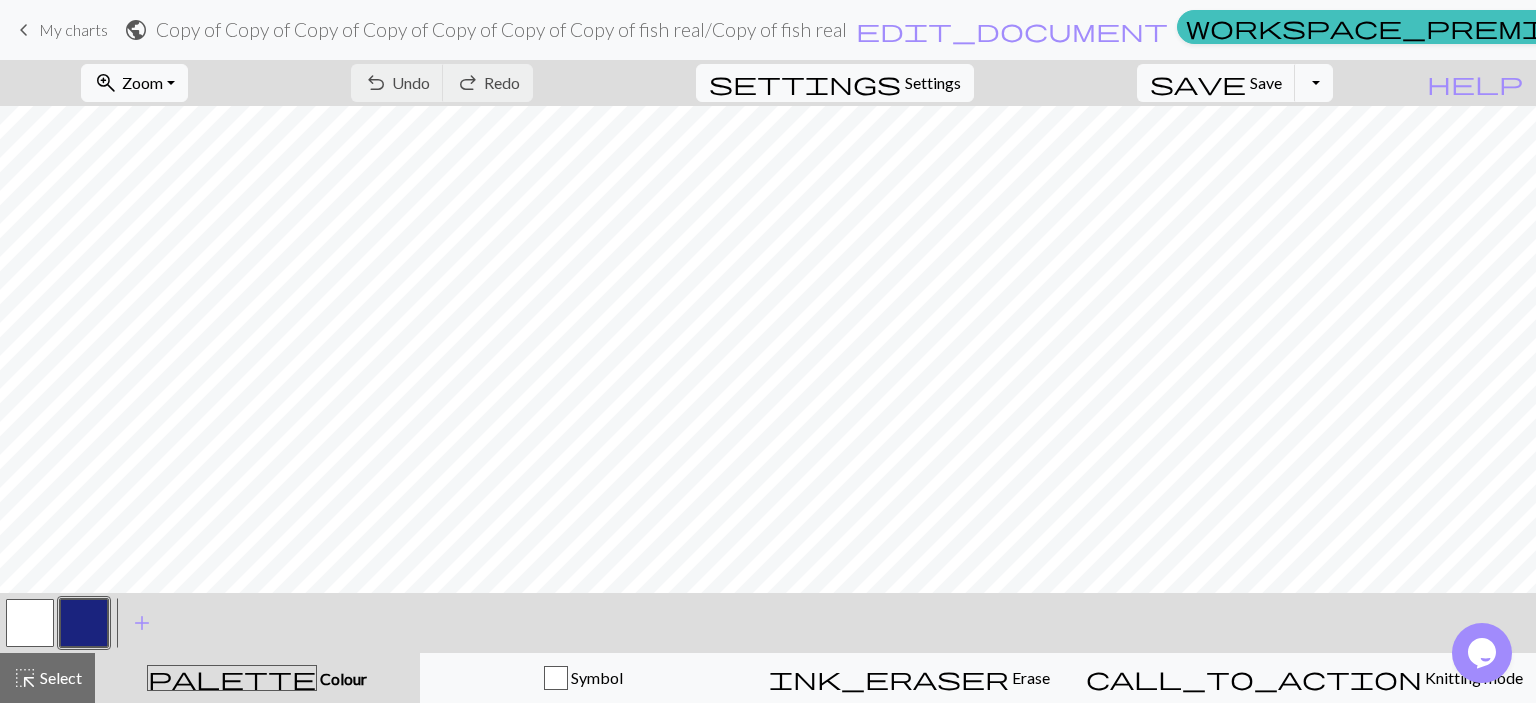 click on "Library" at bounding box center (1754, 30) 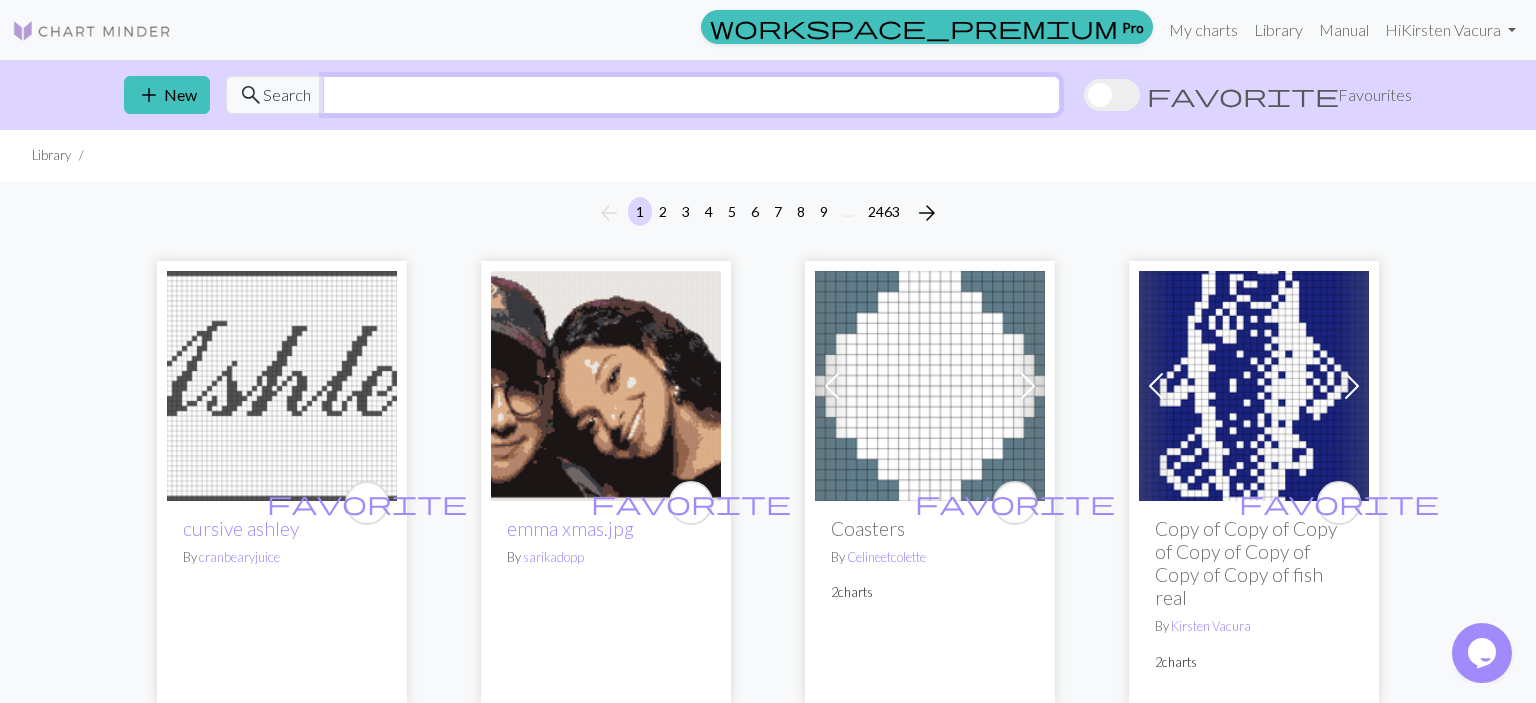 click at bounding box center (691, 95) 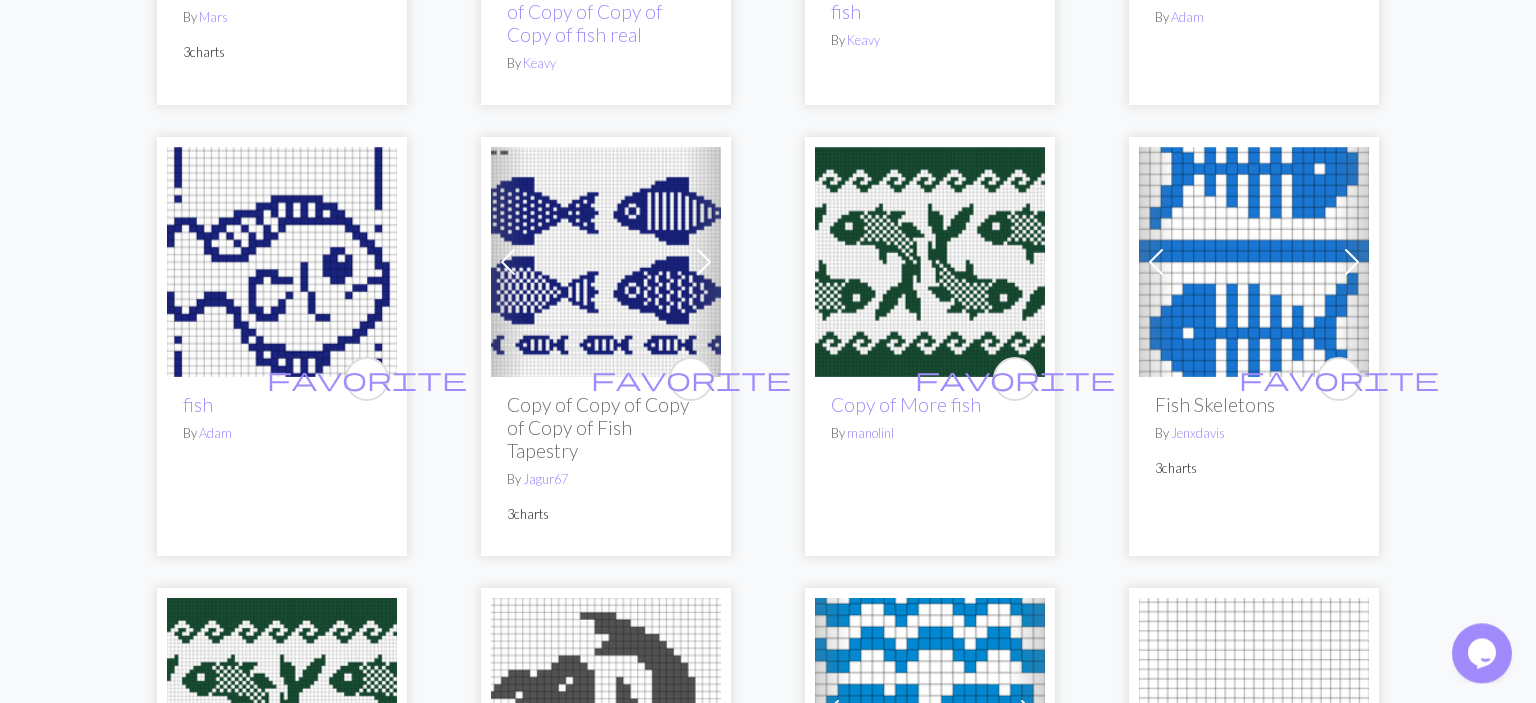 scroll, scrollTop: 1016, scrollLeft: 0, axis: vertical 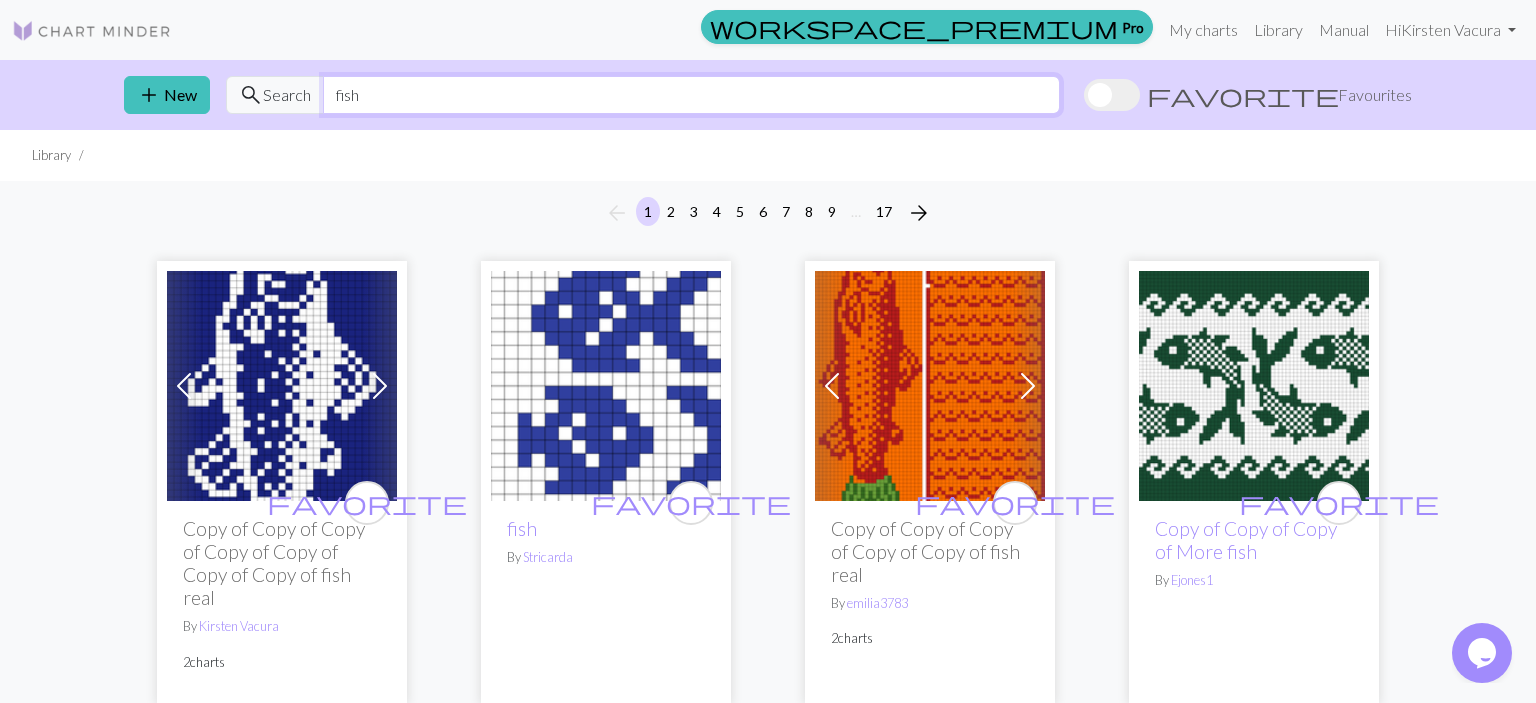 click on "fish" at bounding box center [691, 95] 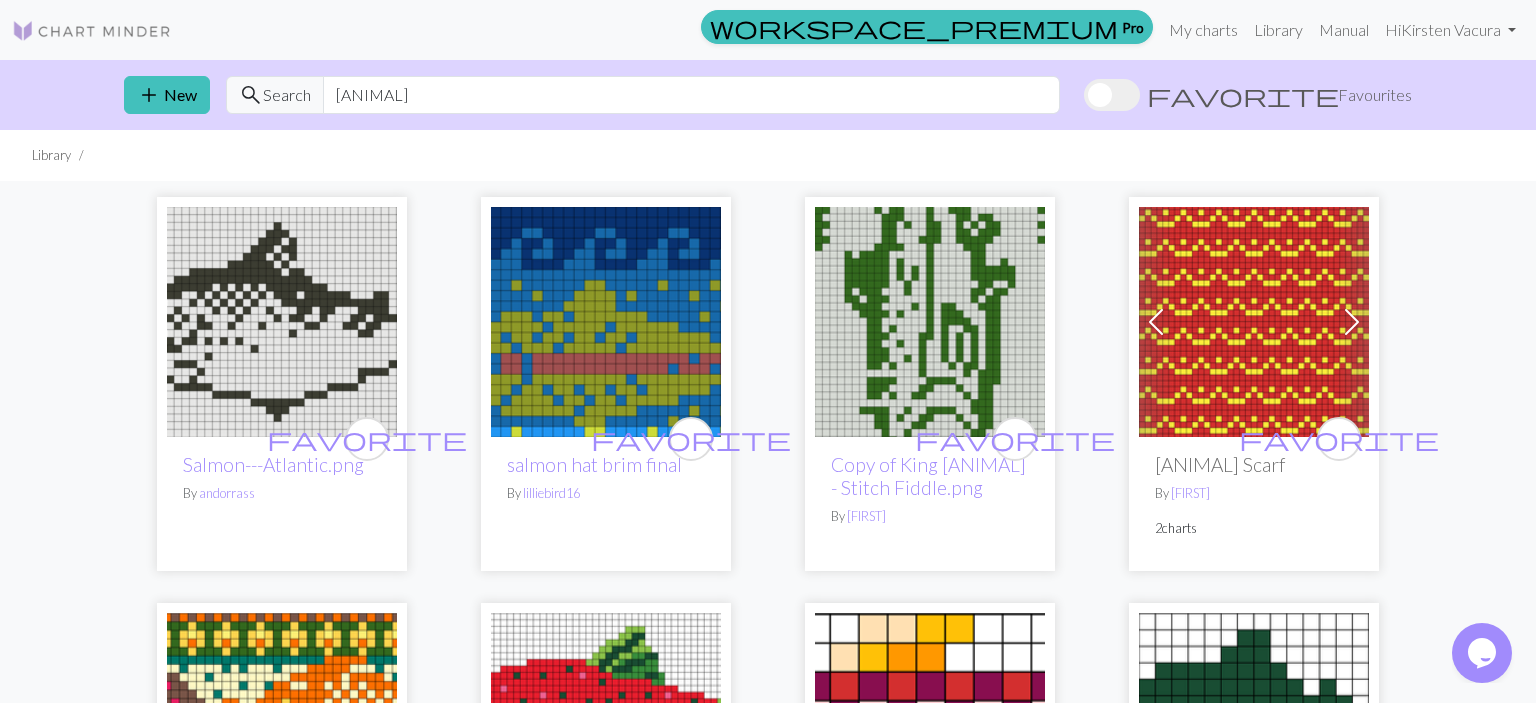 click on "Copy of salmon hat By lilliebird16 favorite Copy of King Salmon - Stitch Fiddle.png By knottypine3 Previous Next favorite Salmon Scarf By luzdeloona 2 charts favorite Copy of Salmon Run By traceyhooping favorite Copy of Salmon By traceyhooping favorite Minecraft salmon fish By Treluii favorite Coho Salmon By carotknits Previous Next favorite sockeye salmon By Toby Diskin 4 charts Previous Next favorite Sockeye Salmon Run Beanie pg 2 By ShannaKnits2 2 charts Previous Next favorite Sockeye Salmon Run Beanie pg 1 By ShannaKnits2 2 charts Previous Next favorite Salmon By cubdriverjr 2 charts Previous Next favorite Copy of salmon hat By gidget_1369 3 charts Previous Next favorite salmon hat By Emma Wrigley 3 charts favorite salmon 2.webp By alexater favorite salmon.jpeg By Cherie favorite Salmon Run By taylormeow Previous Next favorite Salmon By mainefiberfarmer 2 charts" at bounding box center [768, 1188] 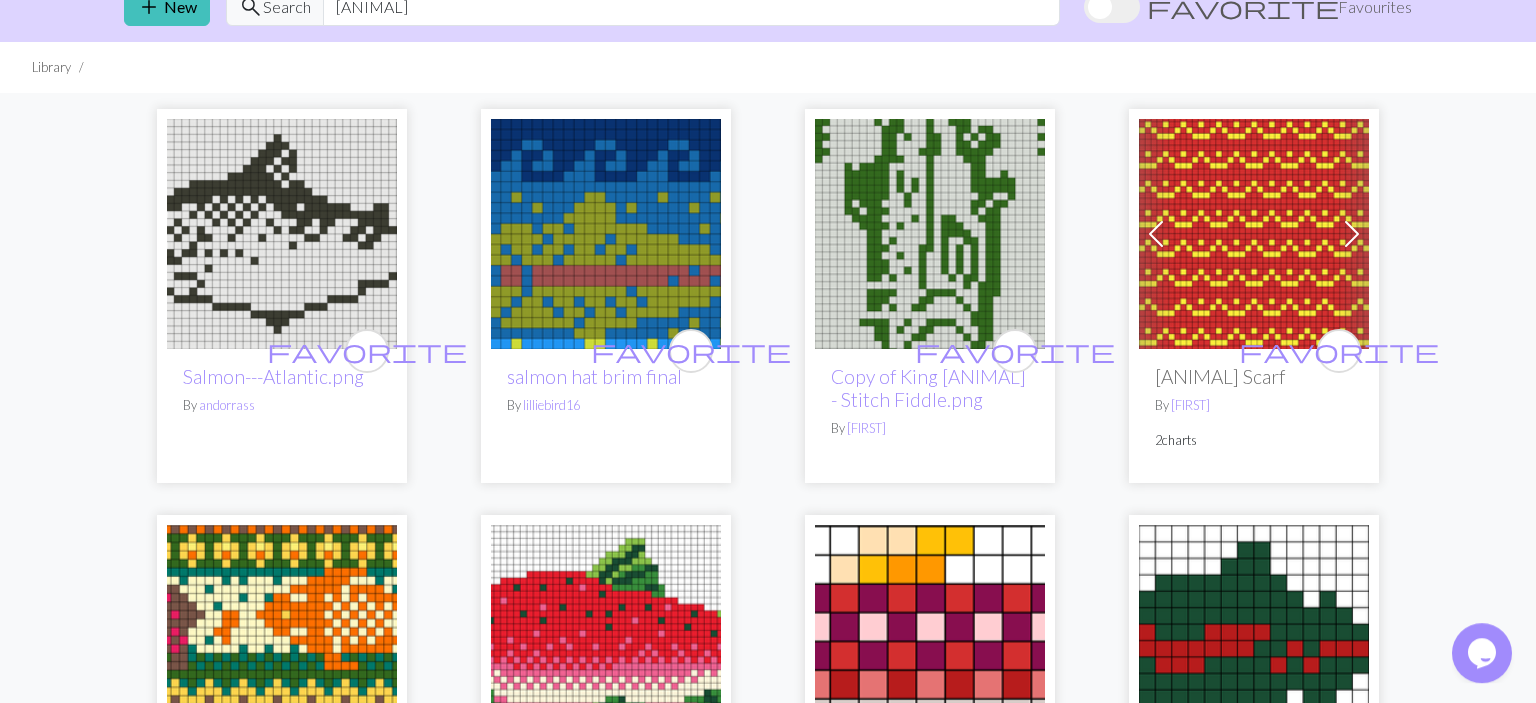 scroll, scrollTop: 0, scrollLeft: 0, axis: both 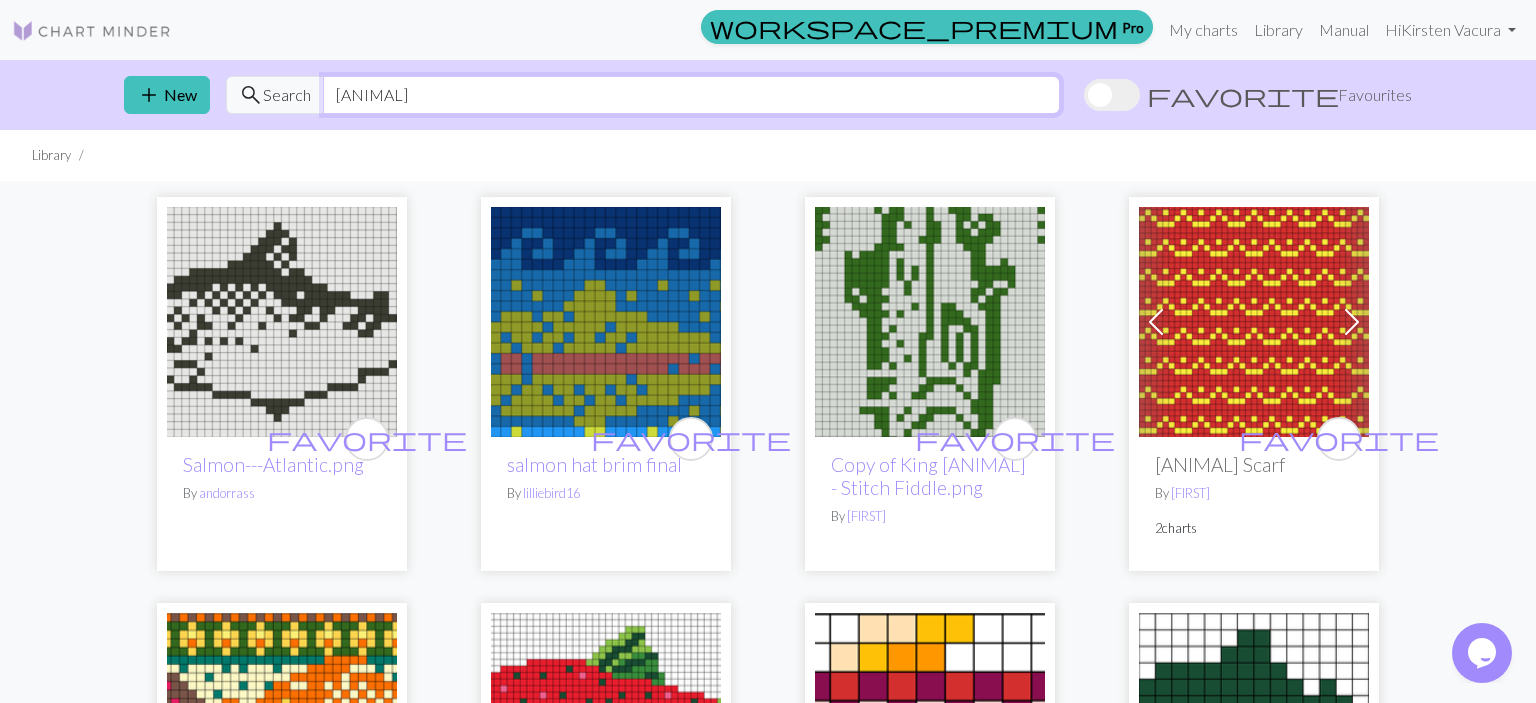 click on "[ANIMAL]" at bounding box center [691, 95] 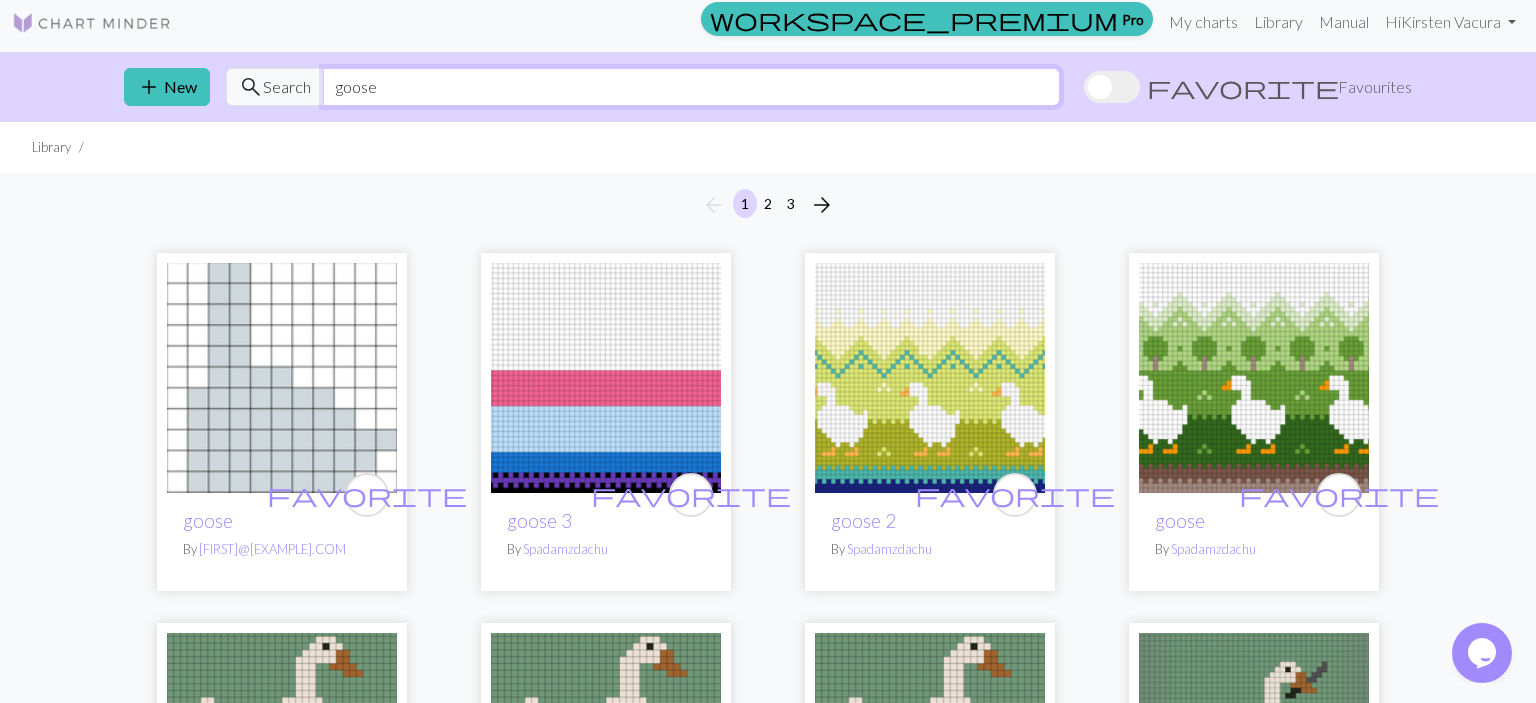 scroll, scrollTop: 0, scrollLeft: 0, axis: both 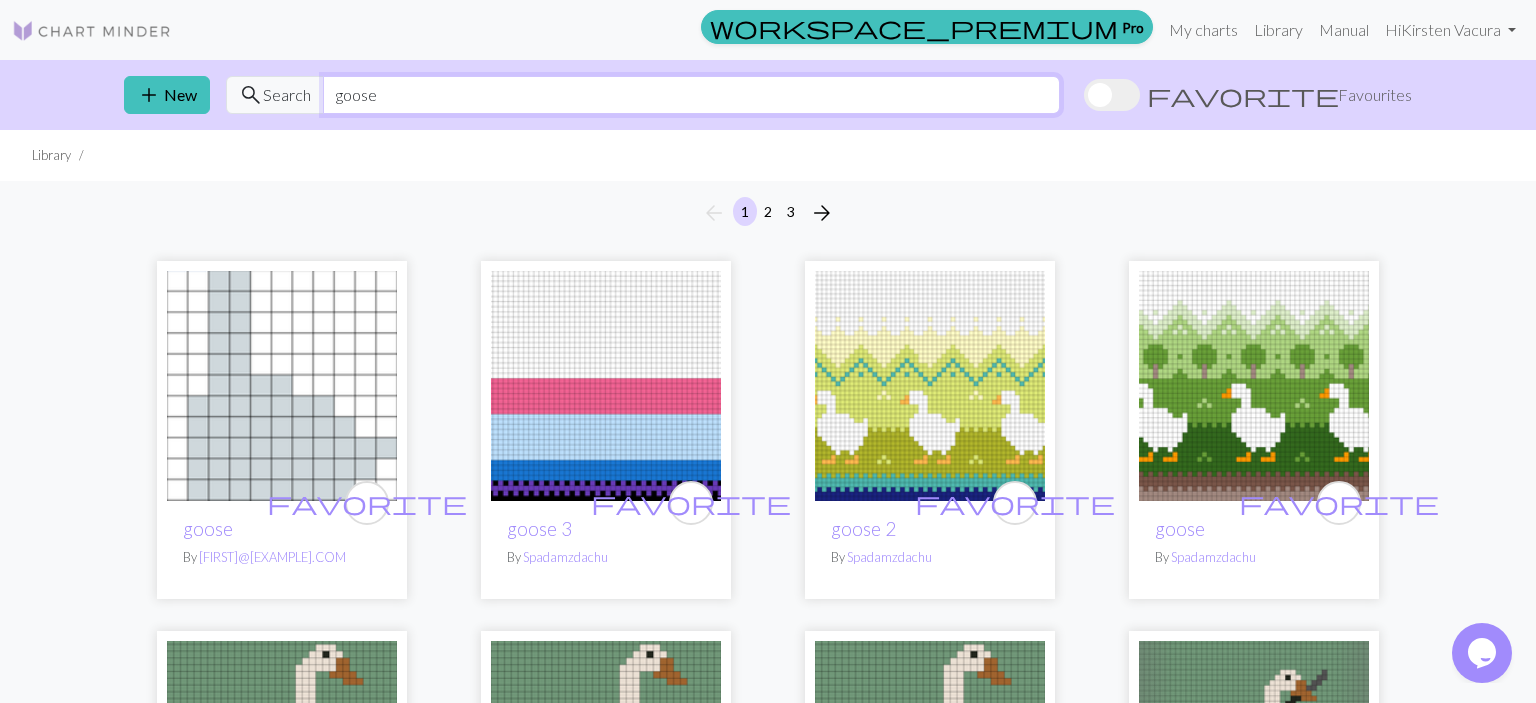 click on "goose" at bounding box center (691, 95) 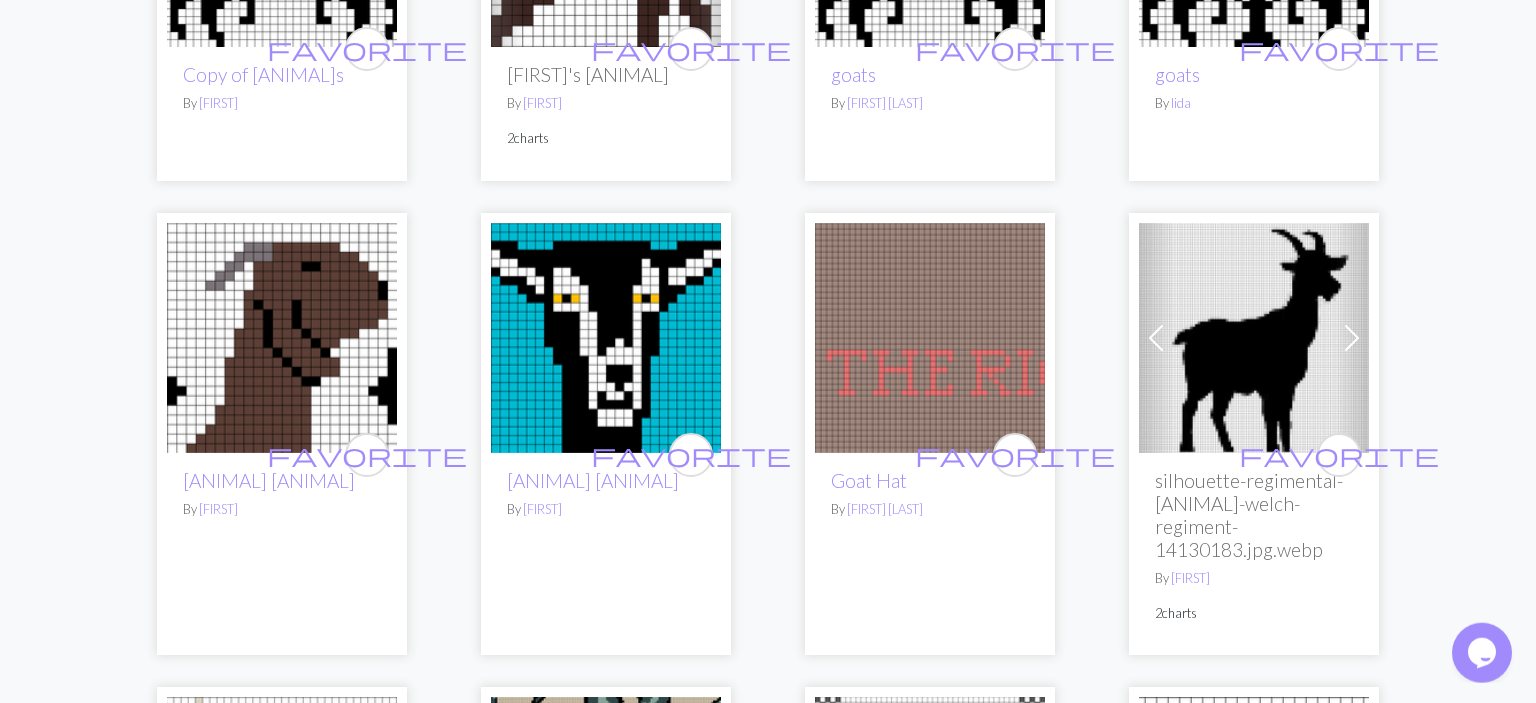 scroll, scrollTop: 4218, scrollLeft: 0, axis: vertical 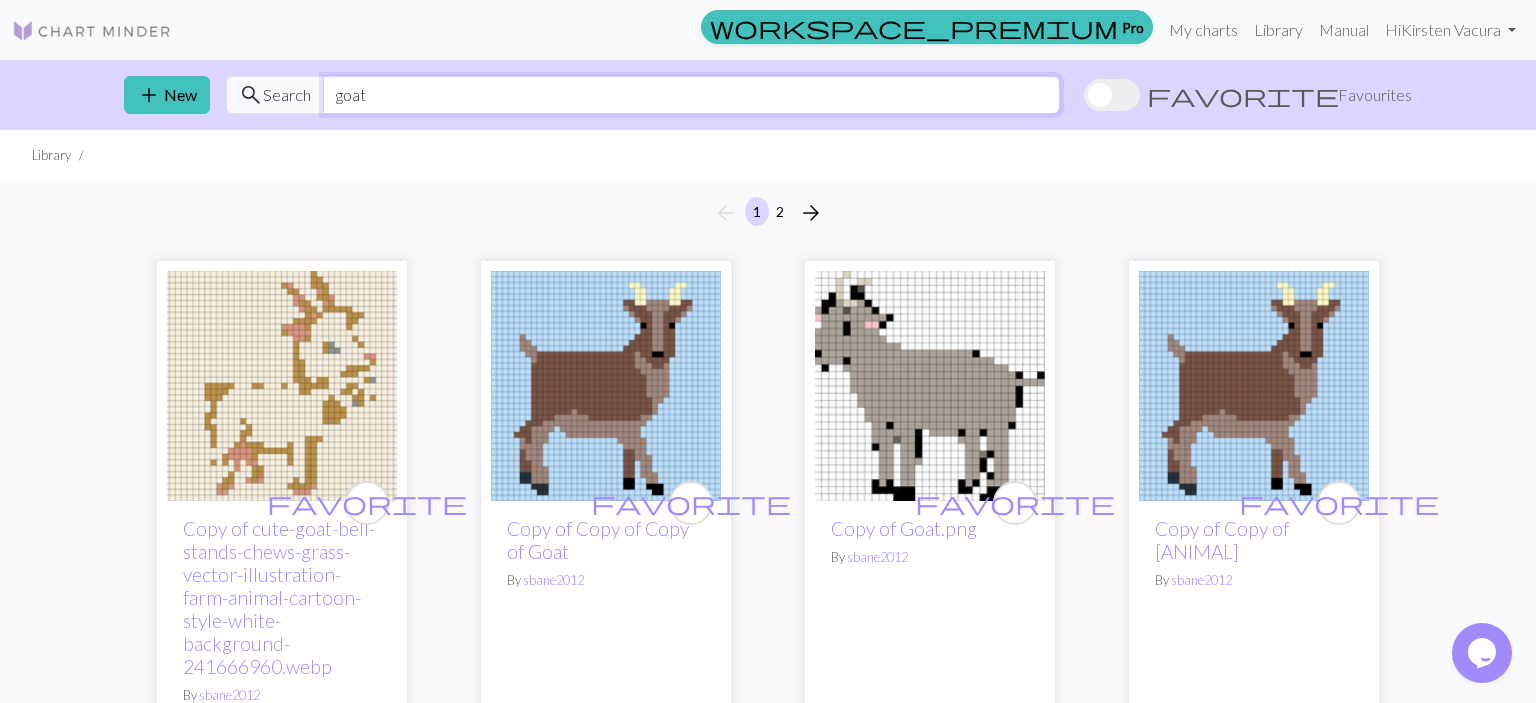 click on "goat" at bounding box center [691, 95] 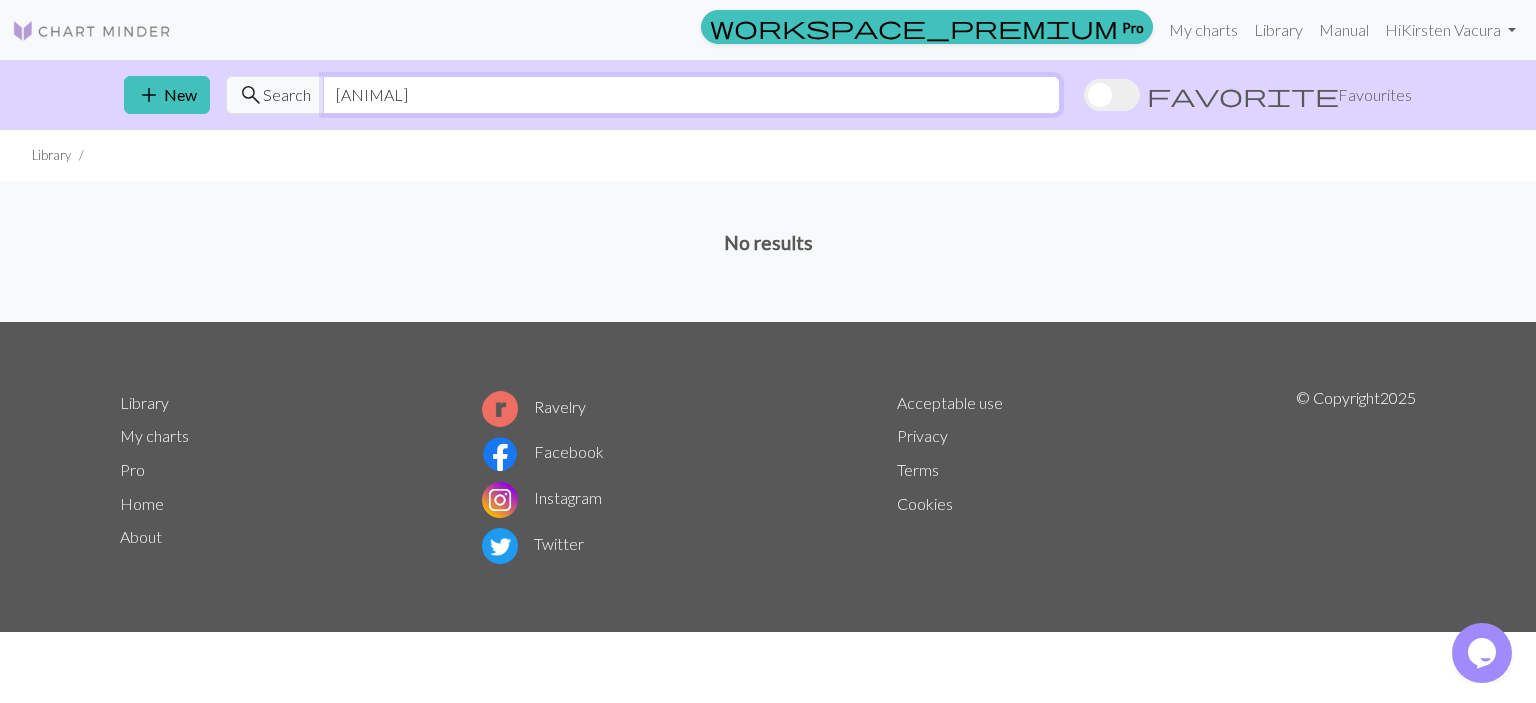 click on "[ANIMAL]" at bounding box center (691, 95) 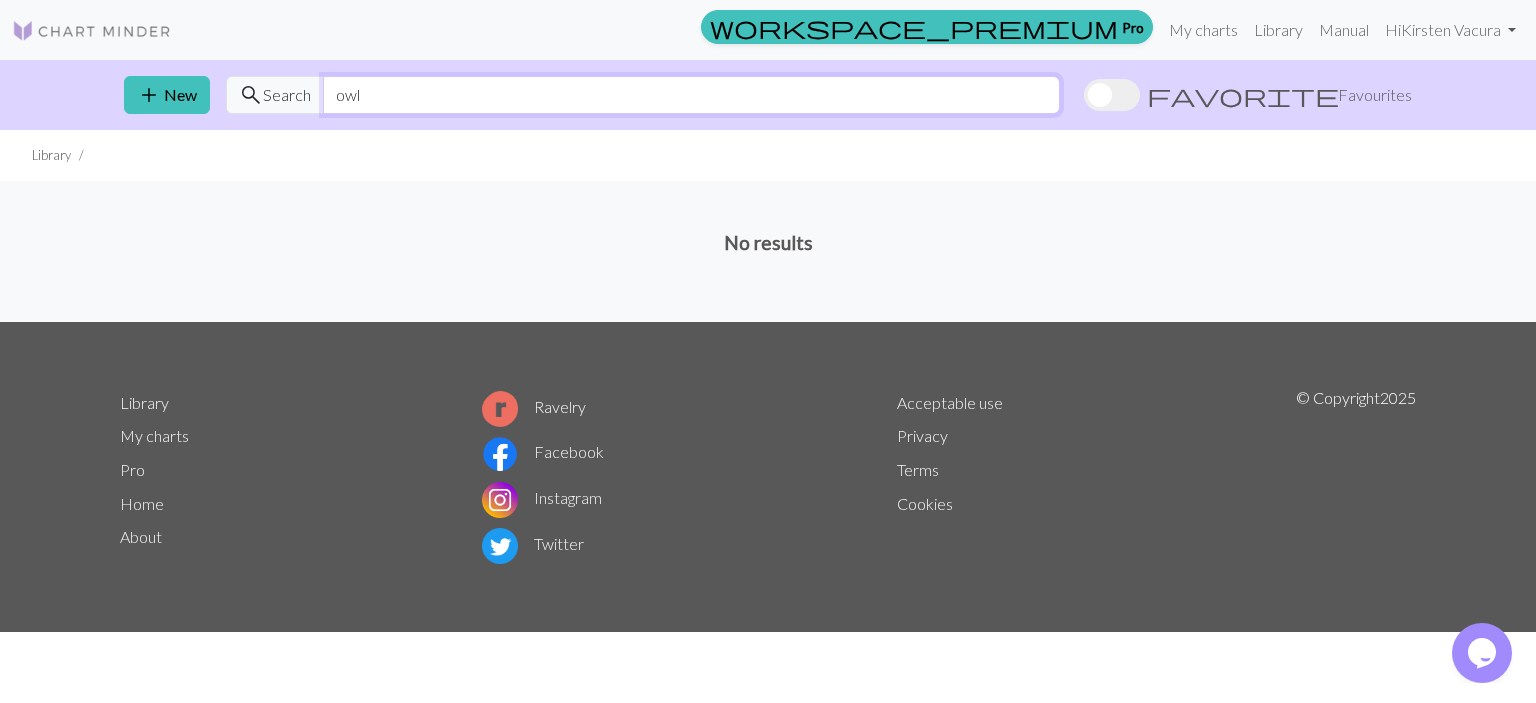 type on "owl" 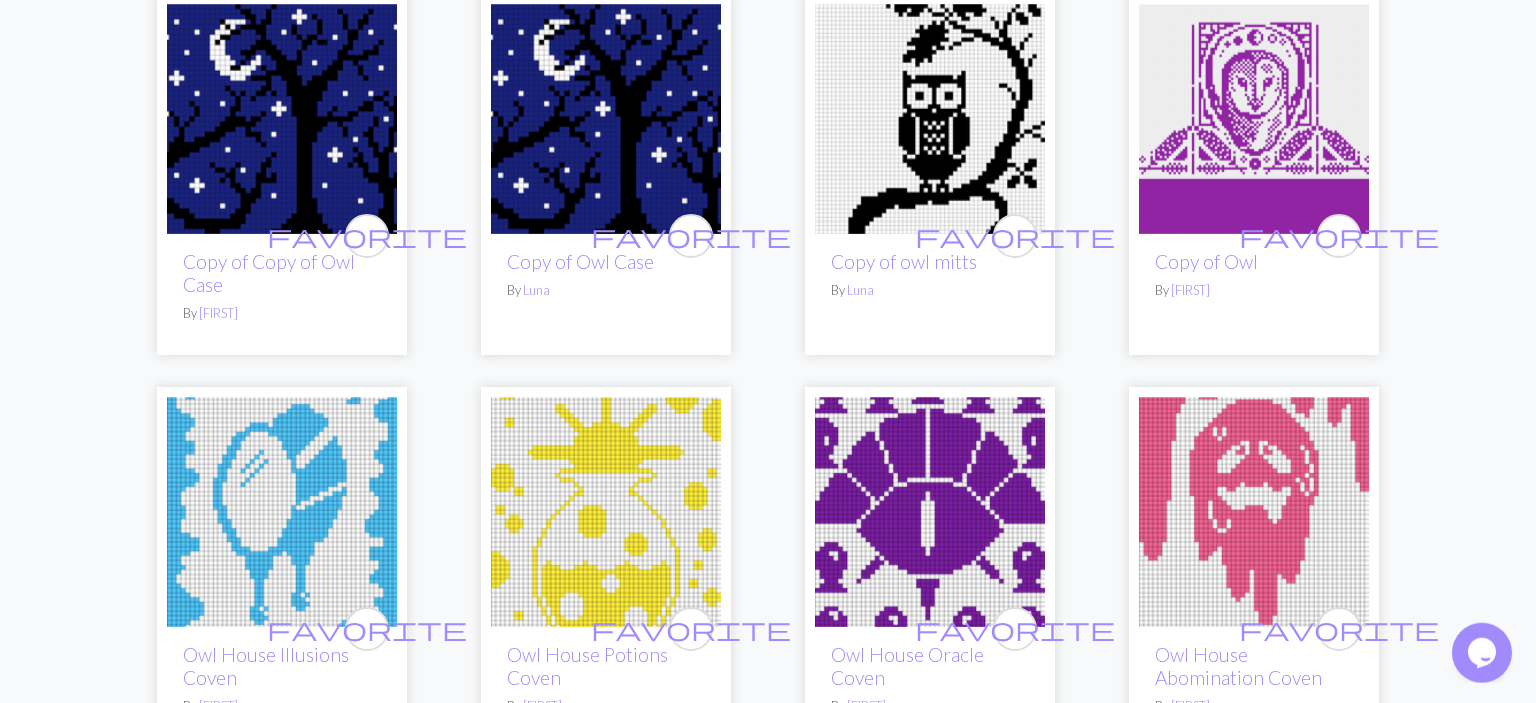 scroll, scrollTop: 1916, scrollLeft: 0, axis: vertical 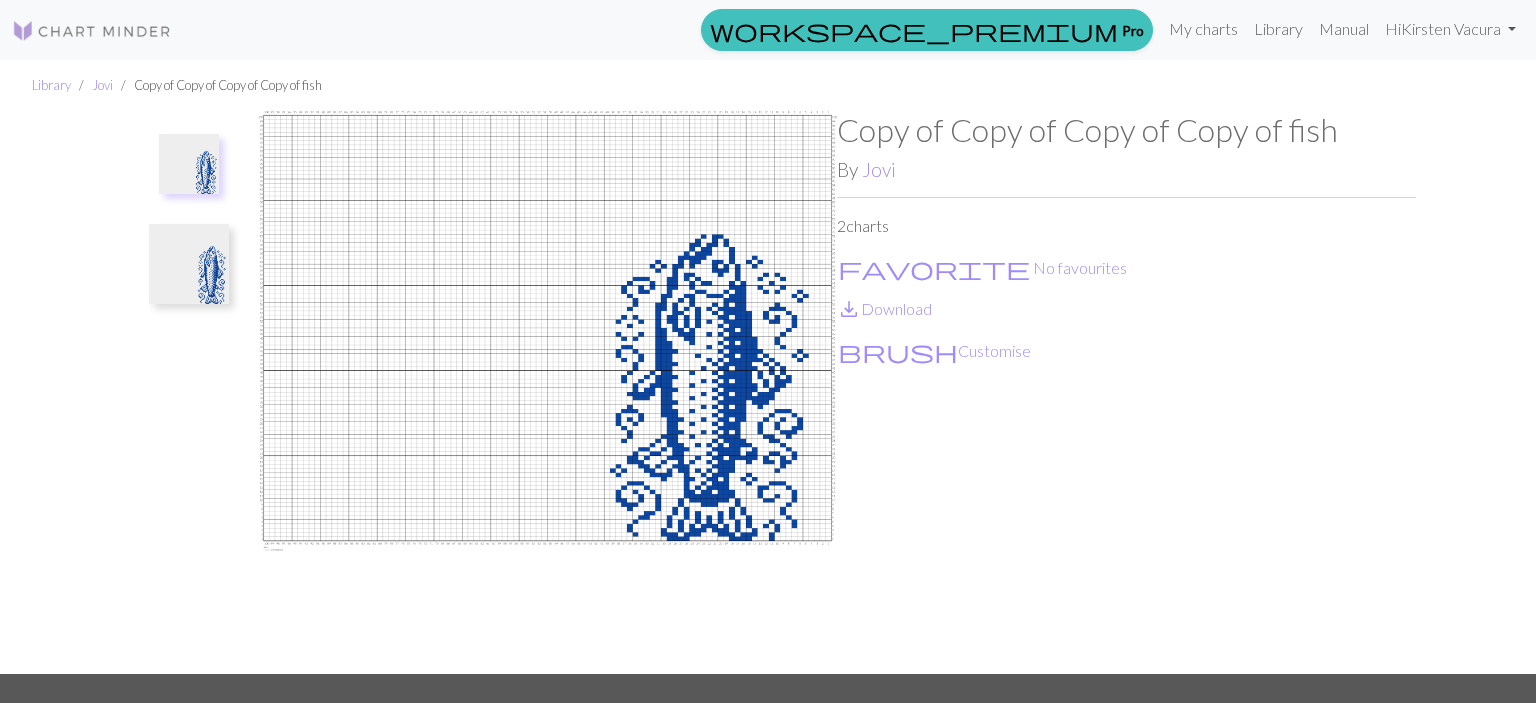 click at bounding box center (547, 392) 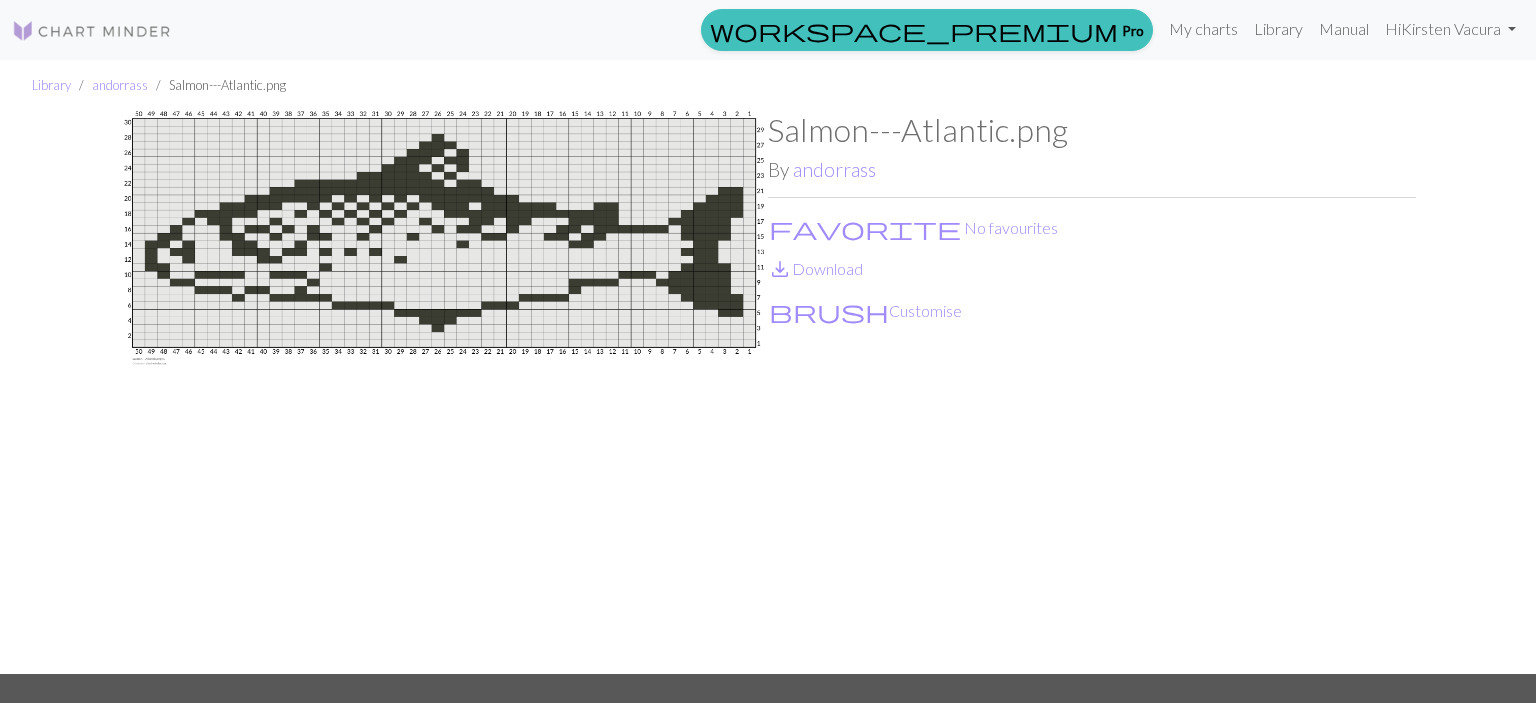 scroll, scrollTop: 0, scrollLeft: 0, axis: both 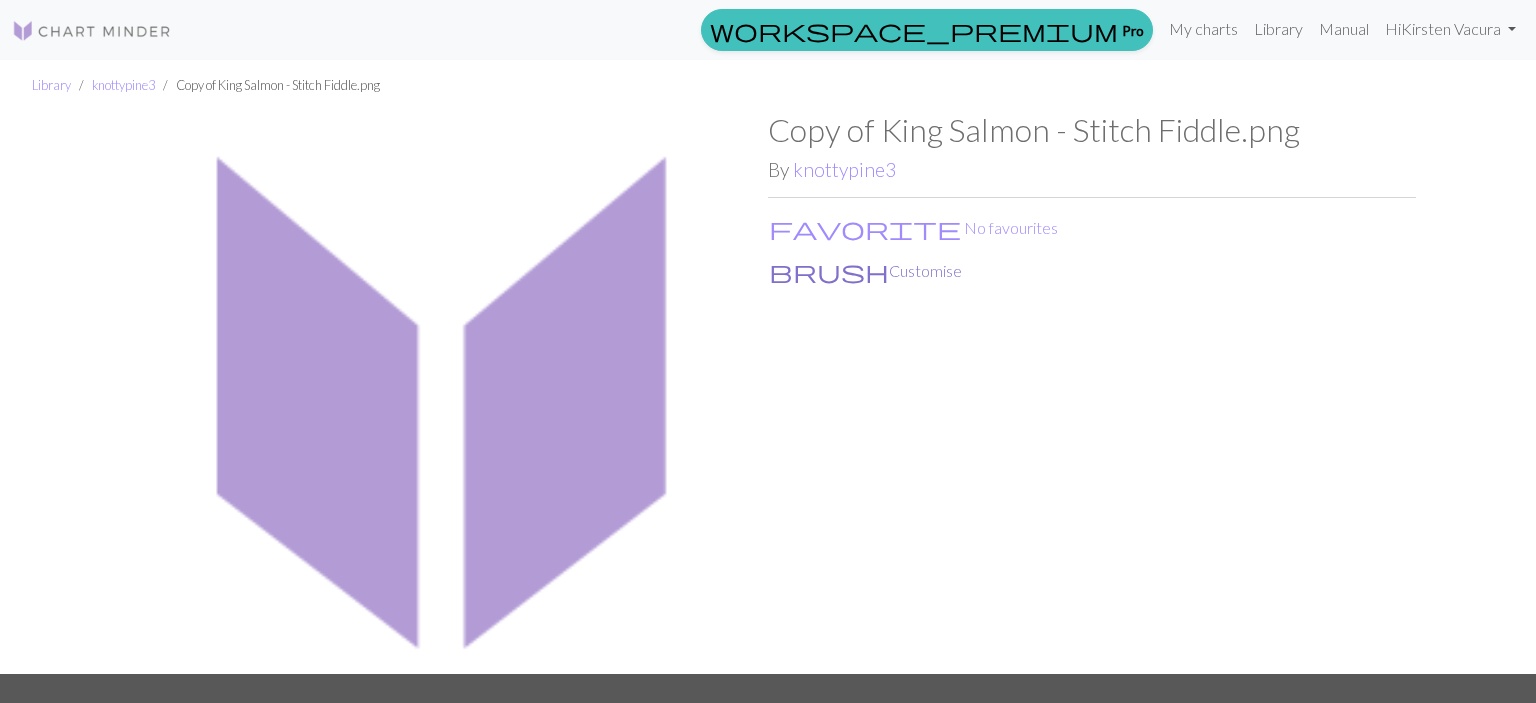 click on "brush Customise" at bounding box center [865, 271] 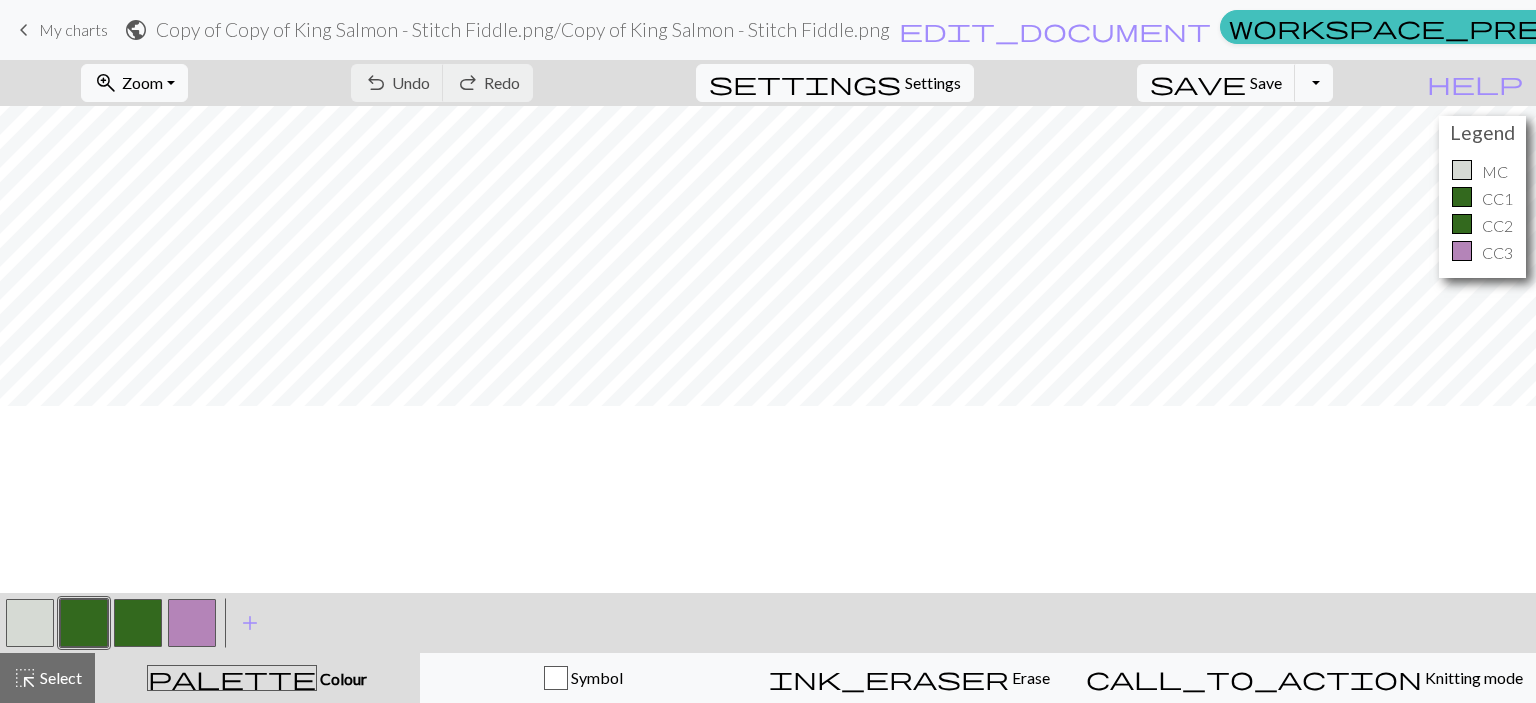 scroll, scrollTop: 30, scrollLeft: 0, axis: vertical 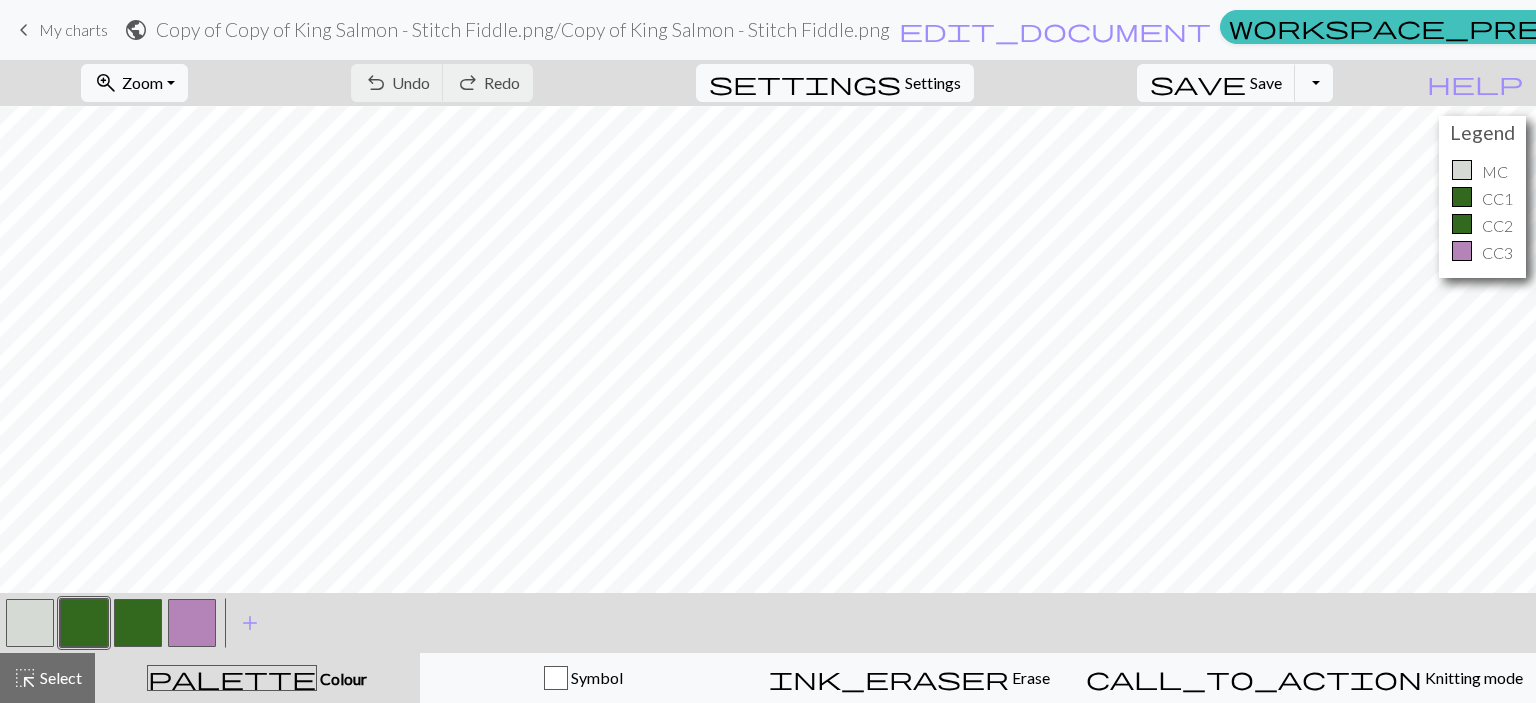 click at bounding box center [30, 623] 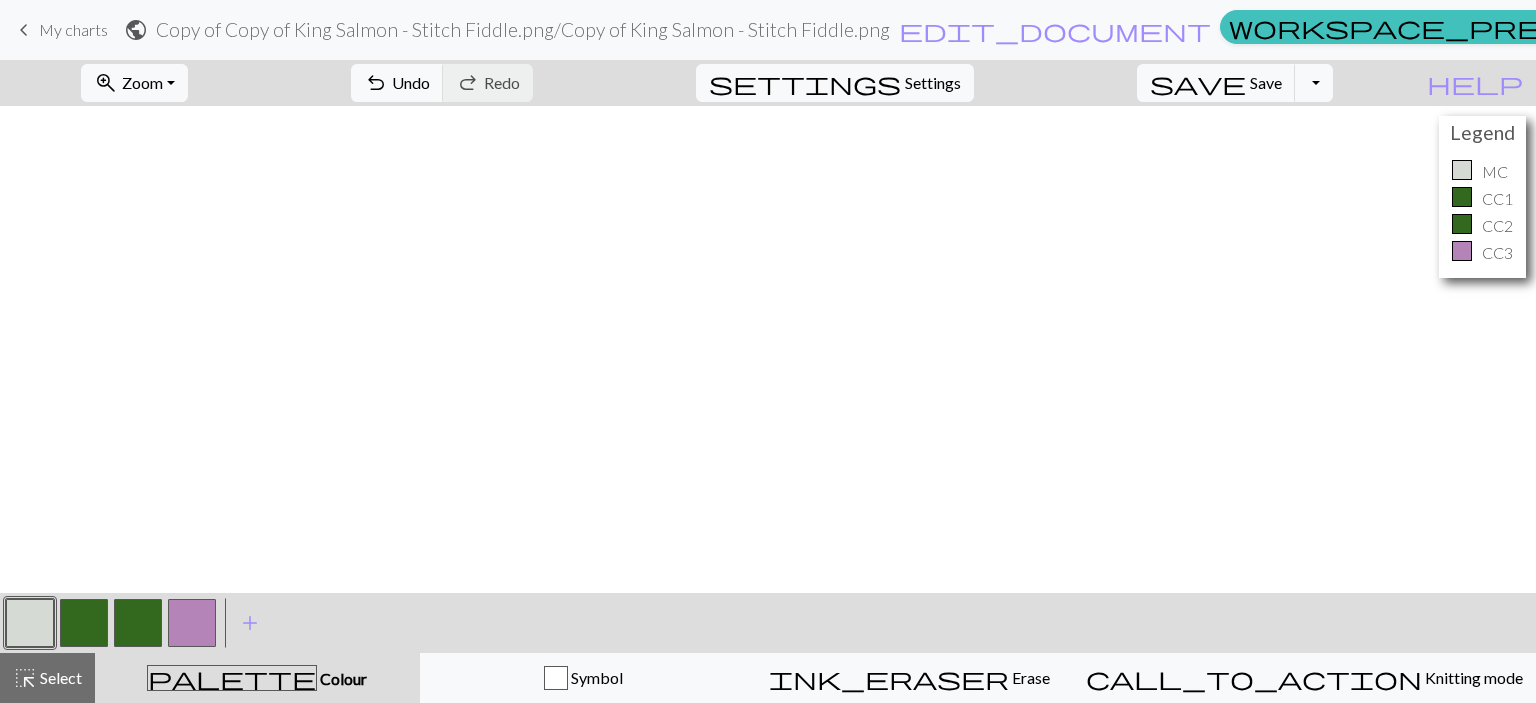 scroll, scrollTop: 0, scrollLeft: 0, axis: both 